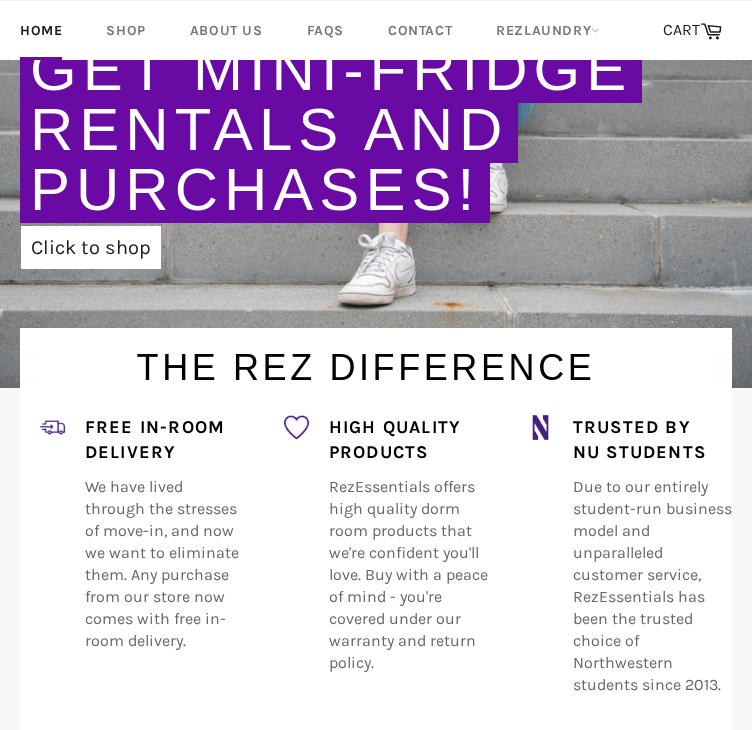 scroll, scrollTop: 367, scrollLeft: 0, axis: vertical 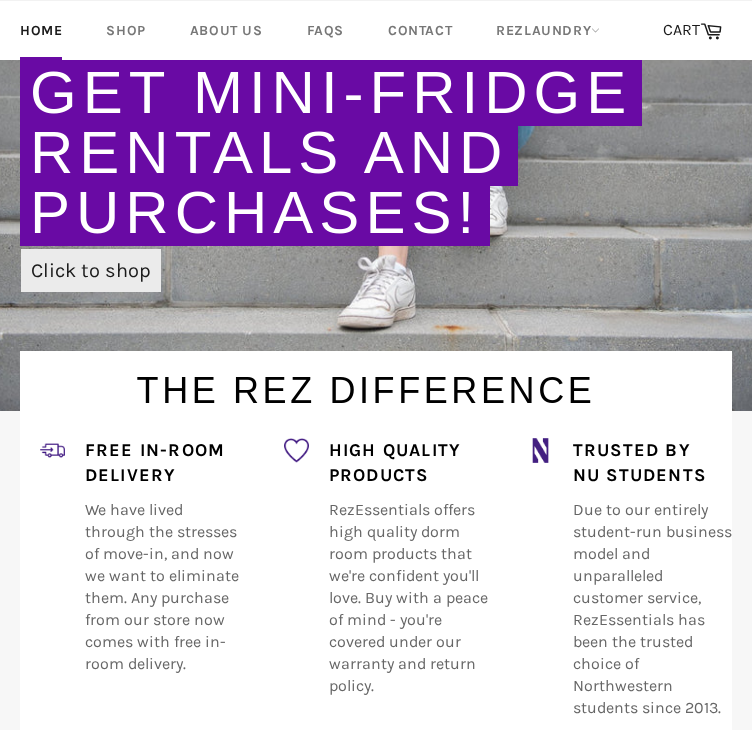 click on "Click to shop" at bounding box center [91, 270] 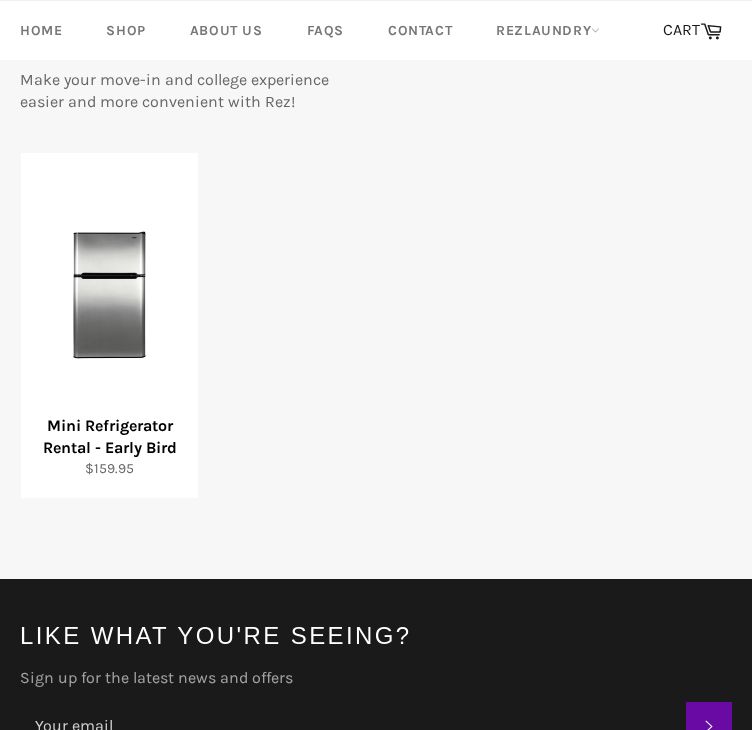 scroll, scrollTop: 456, scrollLeft: 0, axis: vertical 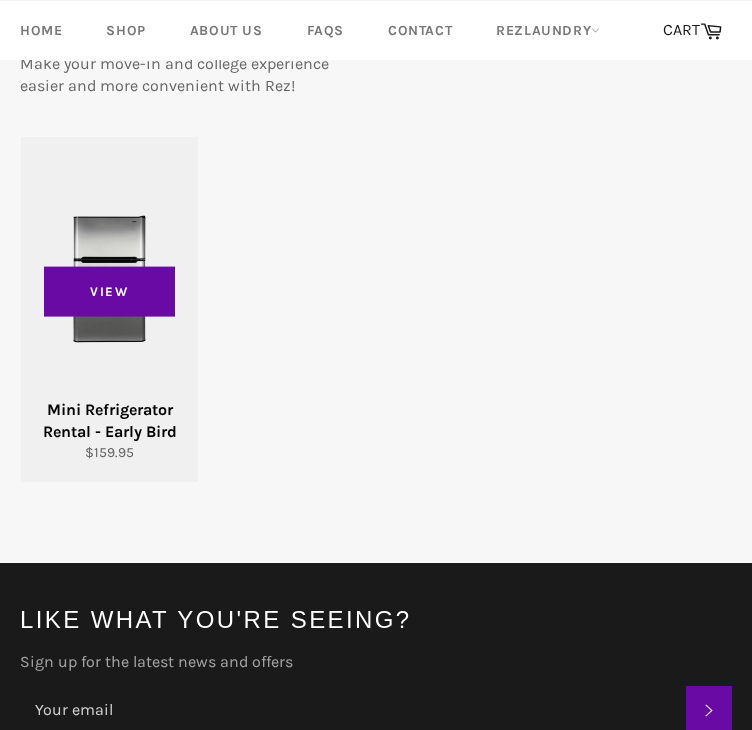 click on "View" at bounding box center (109, 309) 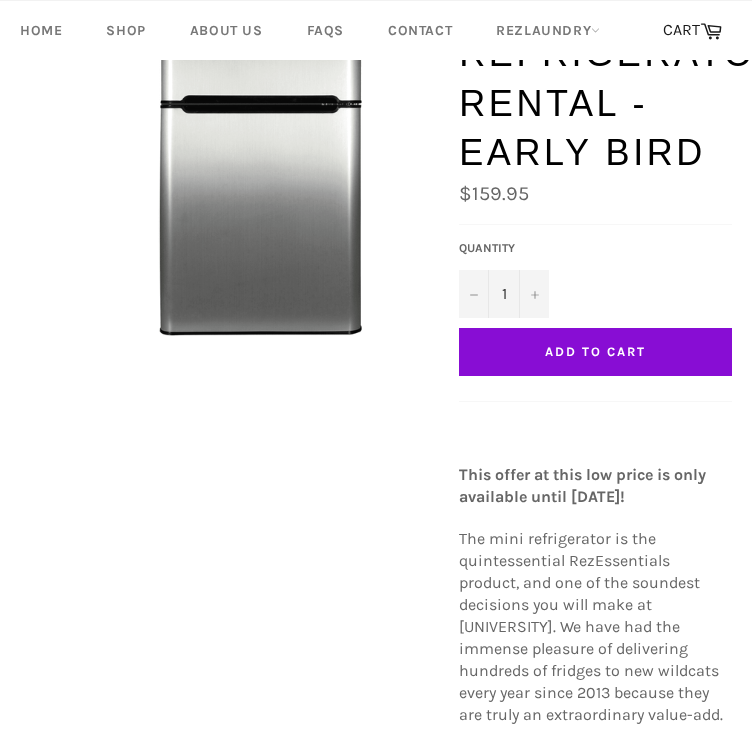 scroll, scrollTop: 240, scrollLeft: 0, axis: vertical 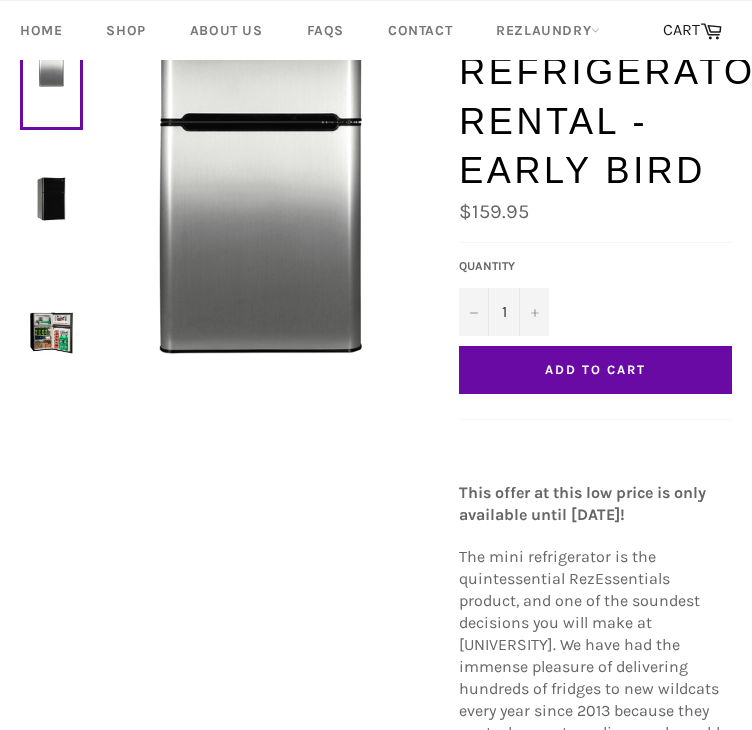 click on "Add to Cart" at bounding box center [595, 370] 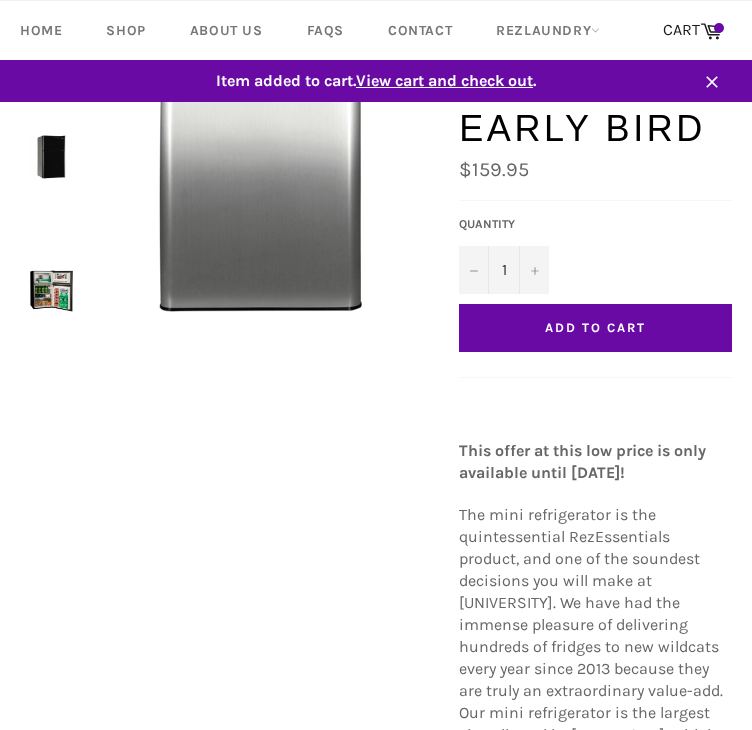 scroll, scrollTop: 198, scrollLeft: 0, axis: vertical 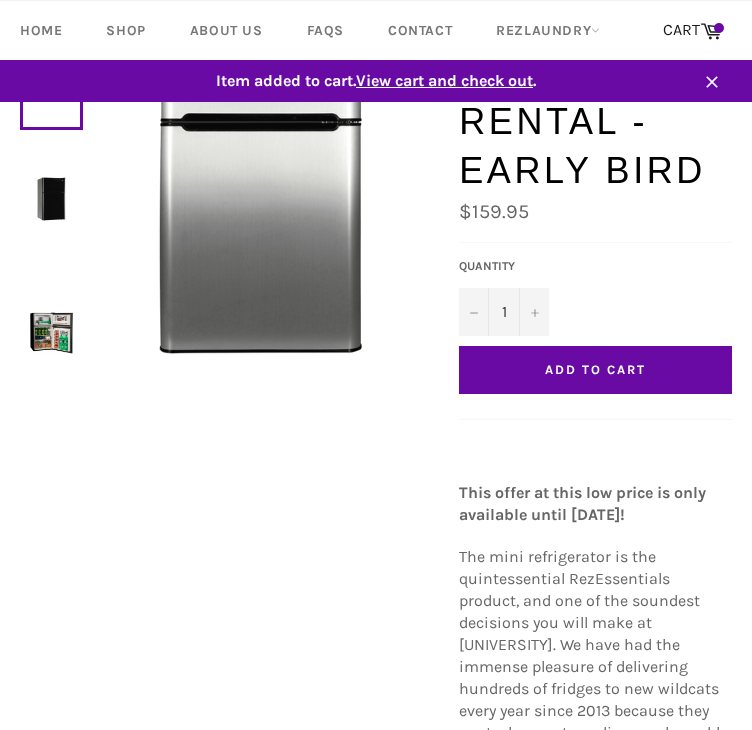 click on "View cart and check out" at bounding box center [444, 80] 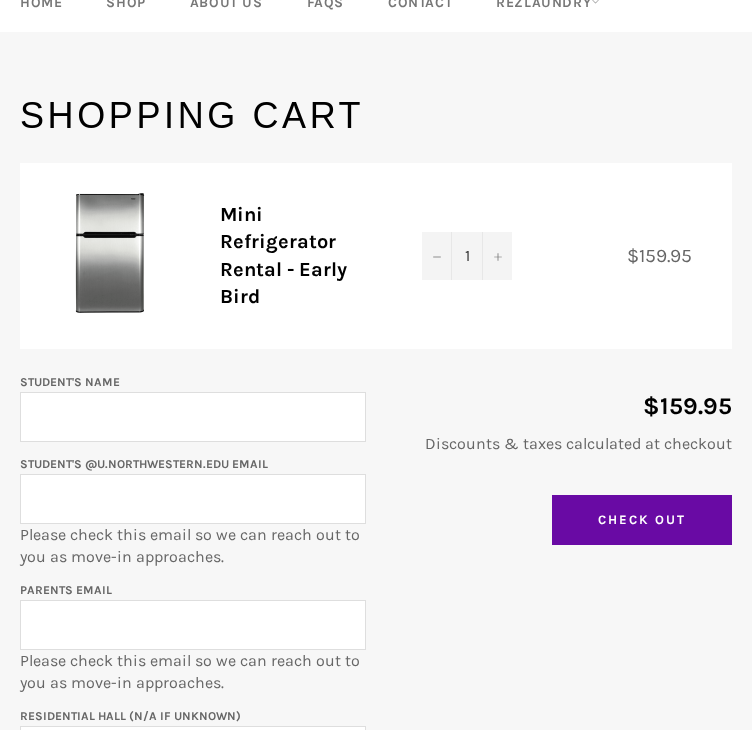 scroll, scrollTop: 158, scrollLeft: 0, axis: vertical 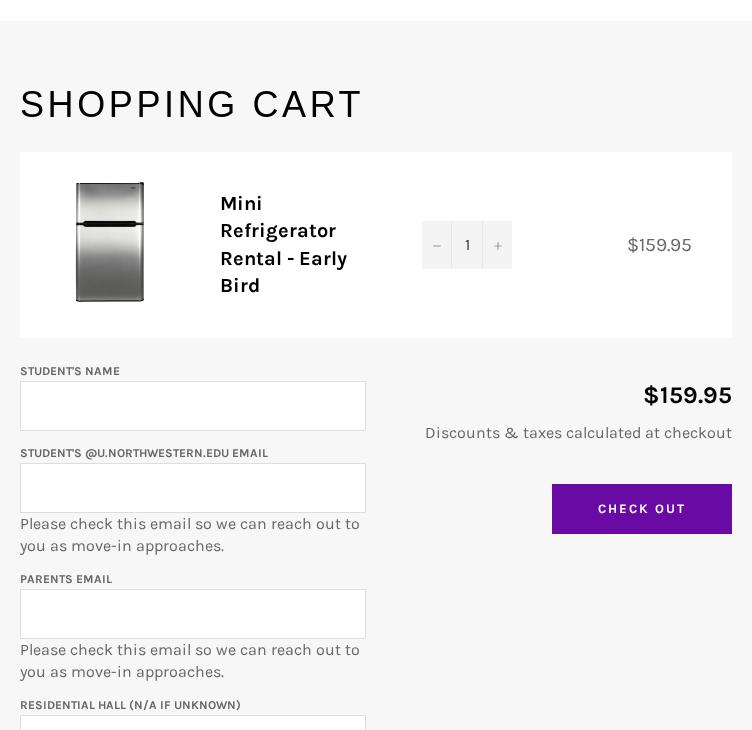 click on "Student's Name" at bounding box center (193, 406) 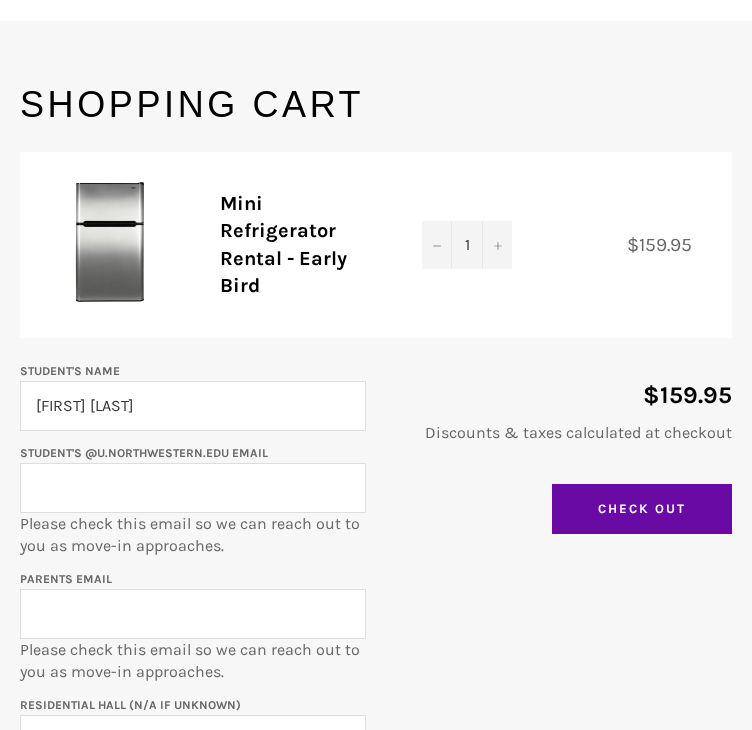 click on "Student's @u.northwestern.edu email" at bounding box center (193, 488) 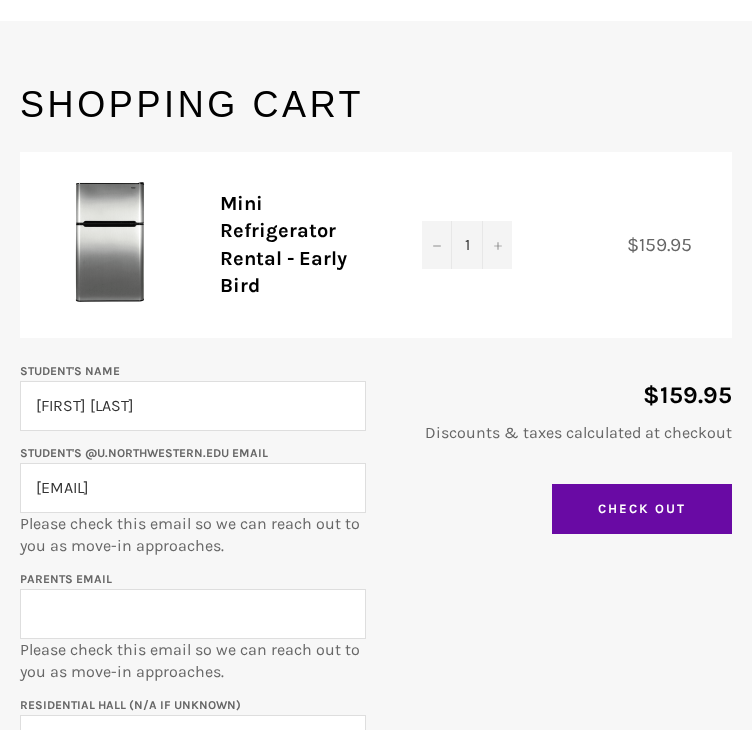 click on "Parents email" at bounding box center (193, 614) 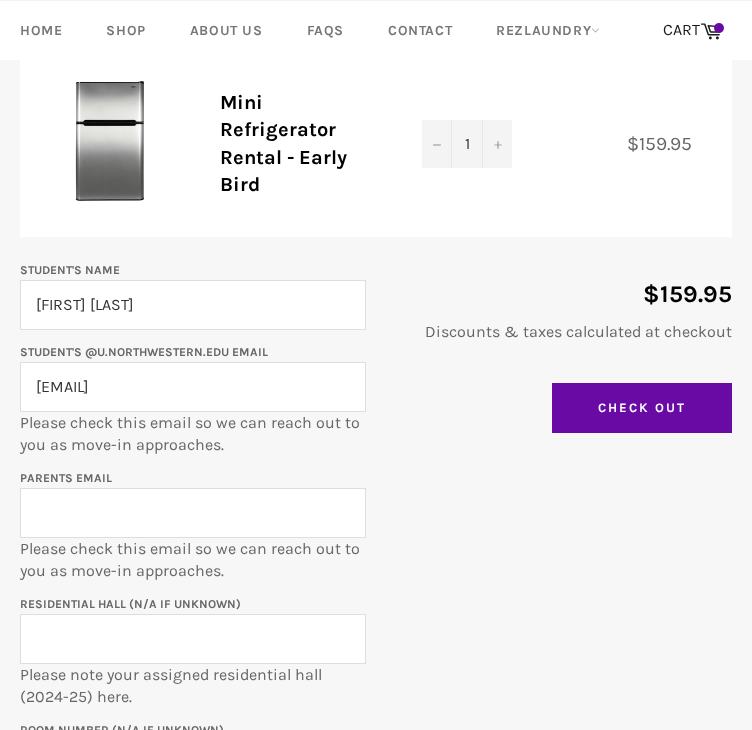 scroll, scrollTop: 264, scrollLeft: 0, axis: vertical 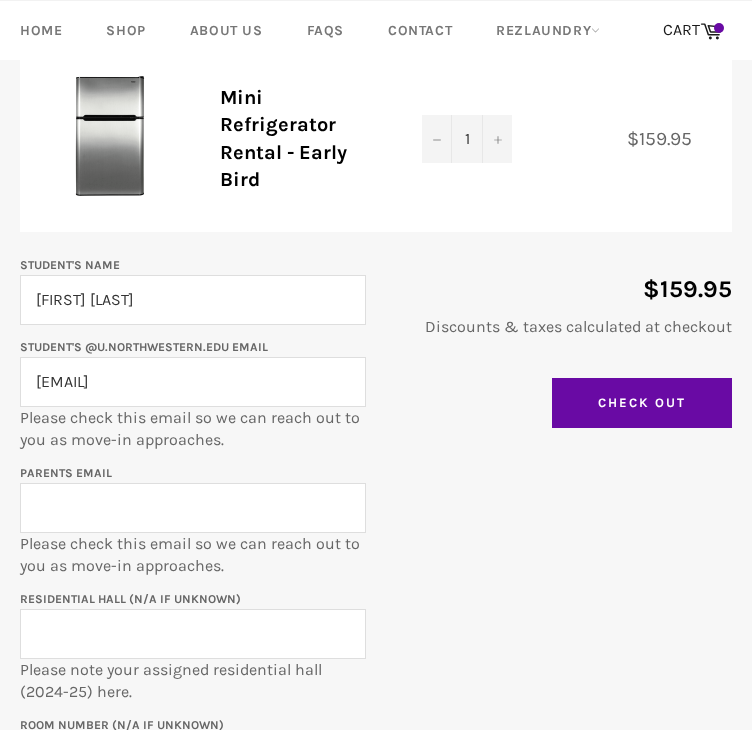 click on "Parents email" at bounding box center [193, 508] 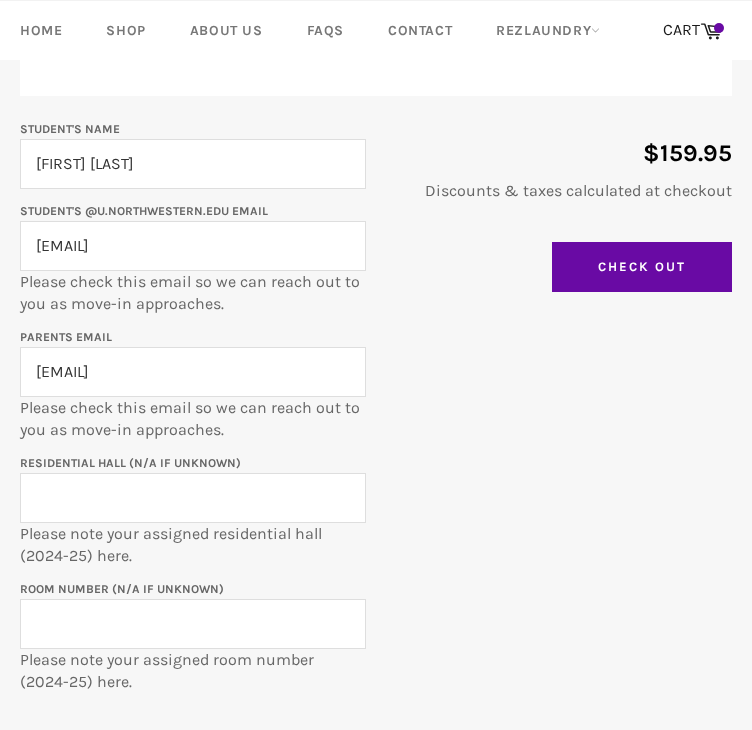 scroll, scrollTop: 404, scrollLeft: 0, axis: vertical 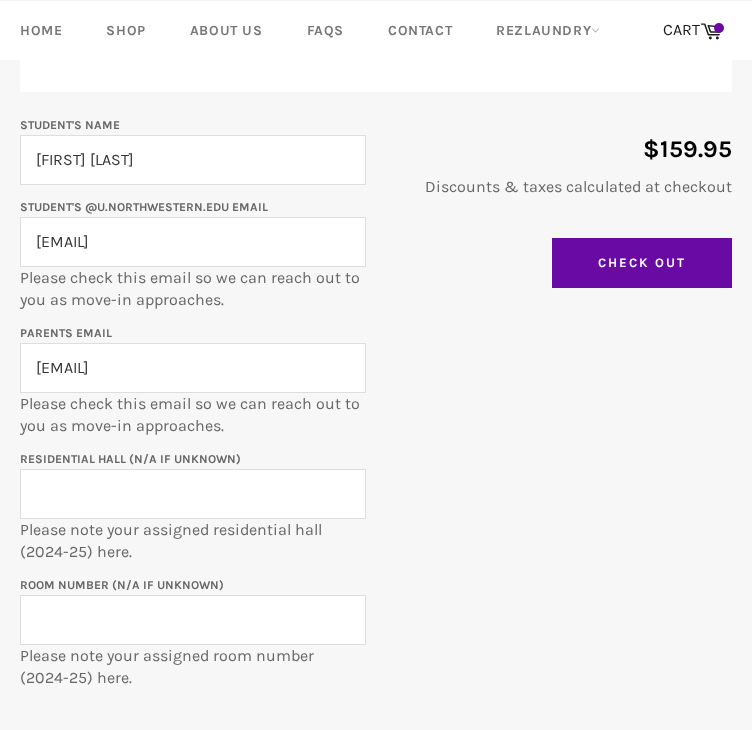 type on "givelife2@gmail.com" 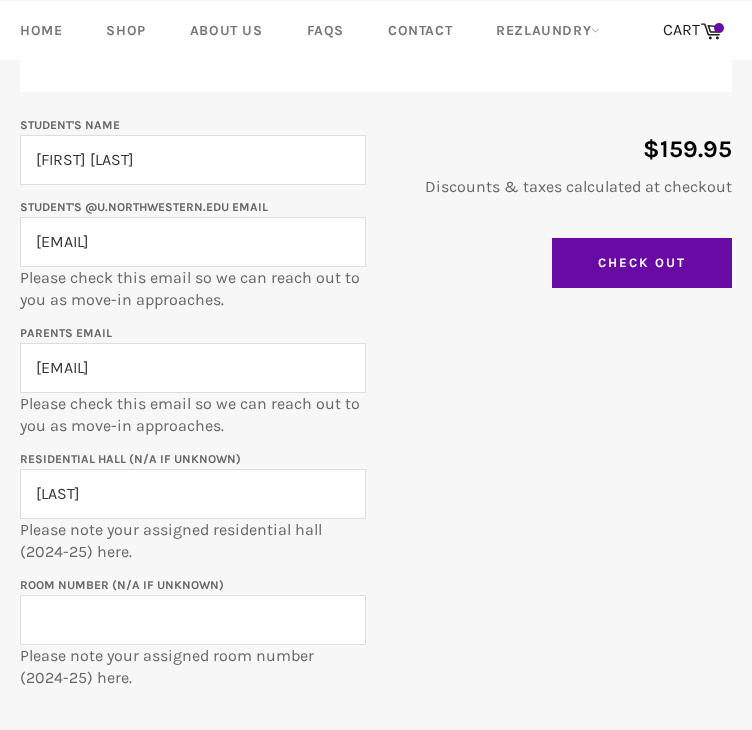 type on "Schapiro" 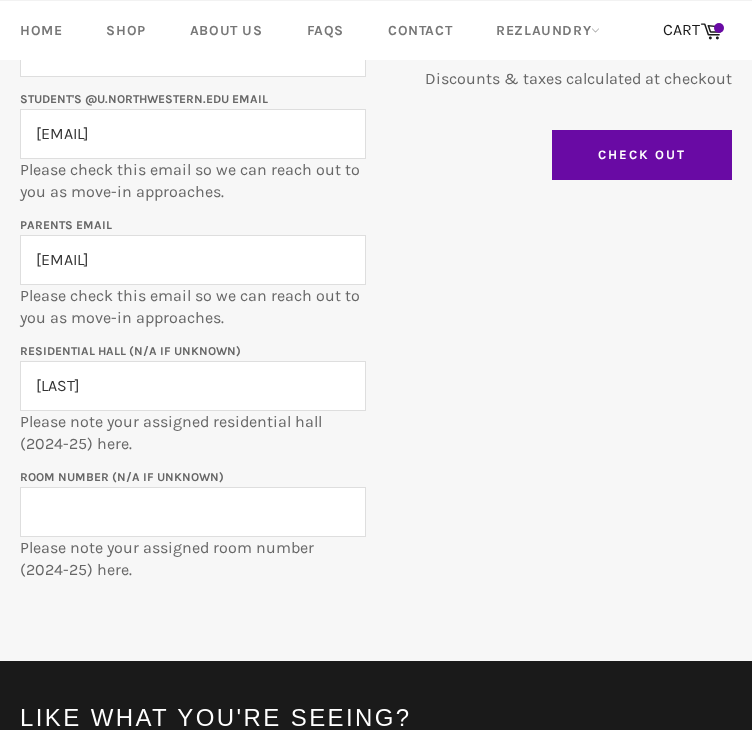 scroll, scrollTop: 519, scrollLeft: 0, axis: vertical 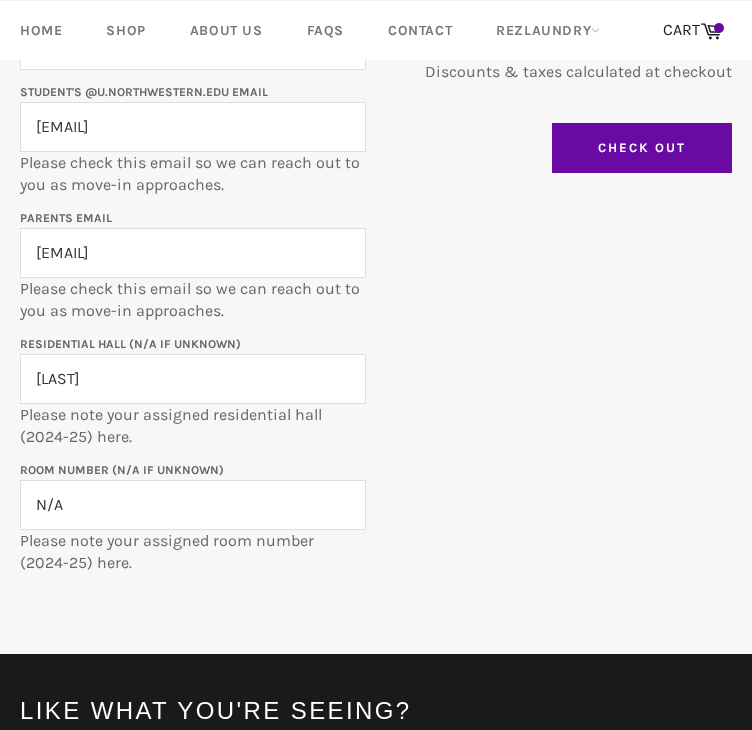 type on "N/A" 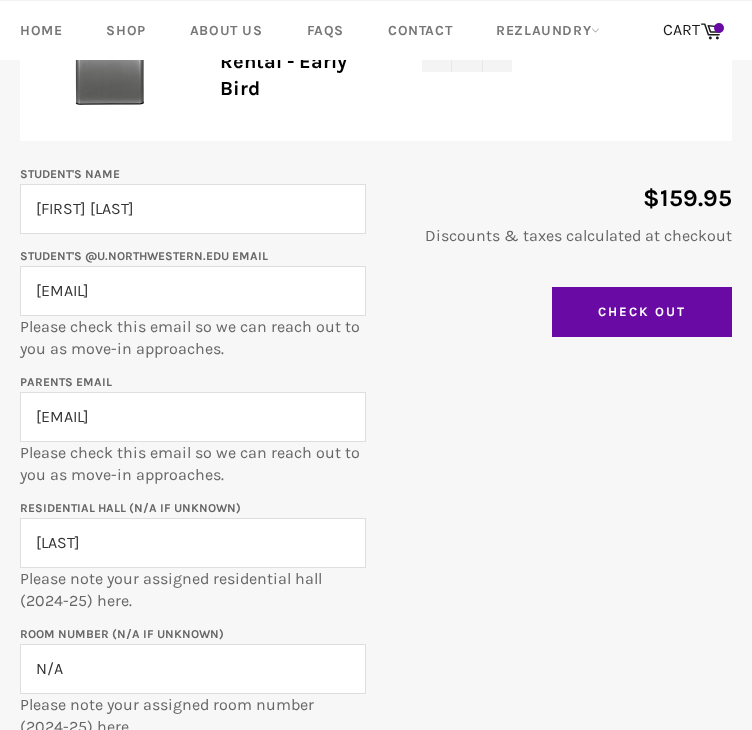 scroll, scrollTop: 263, scrollLeft: 0, axis: vertical 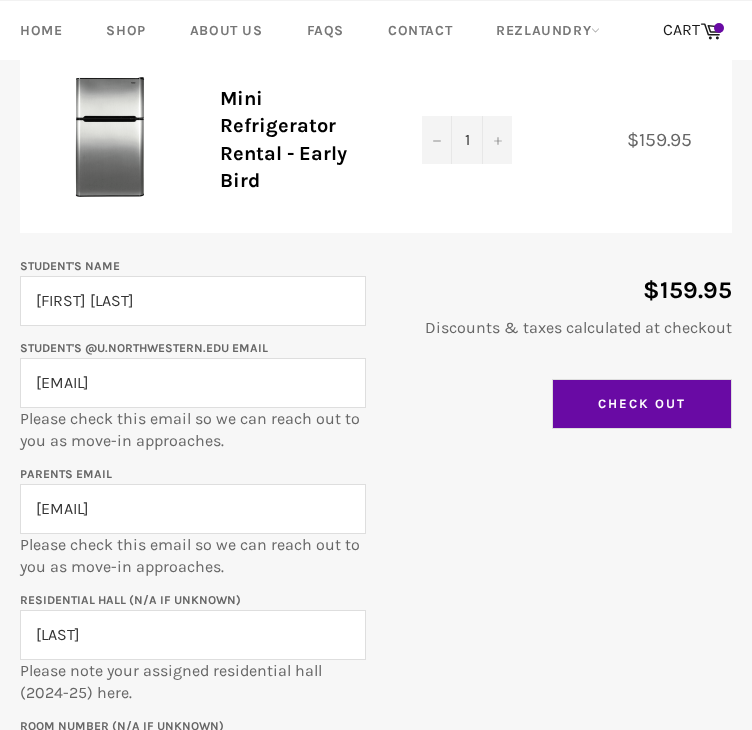 click on "Check Out" at bounding box center (642, 404) 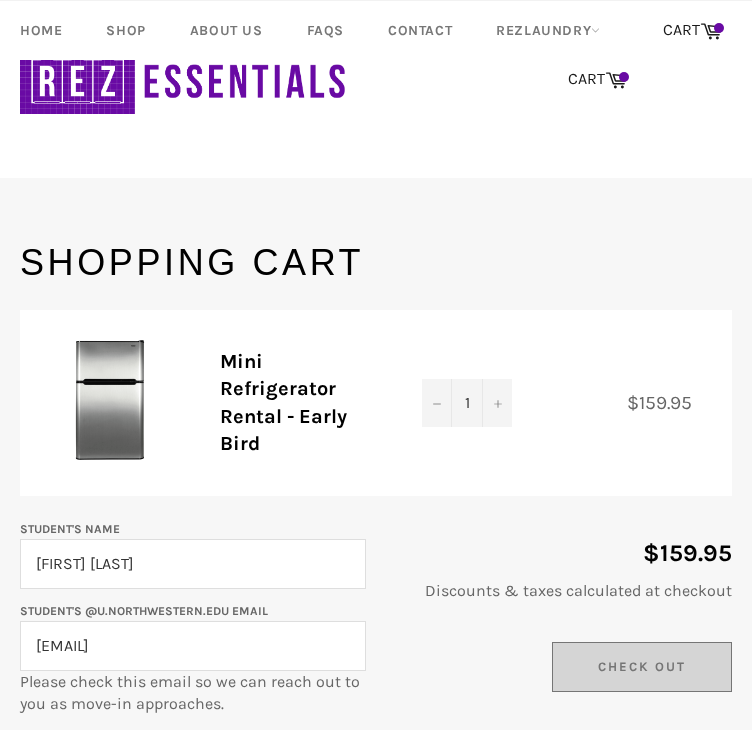 scroll, scrollTop: 263, scrollLeft: 0, axis: vertical 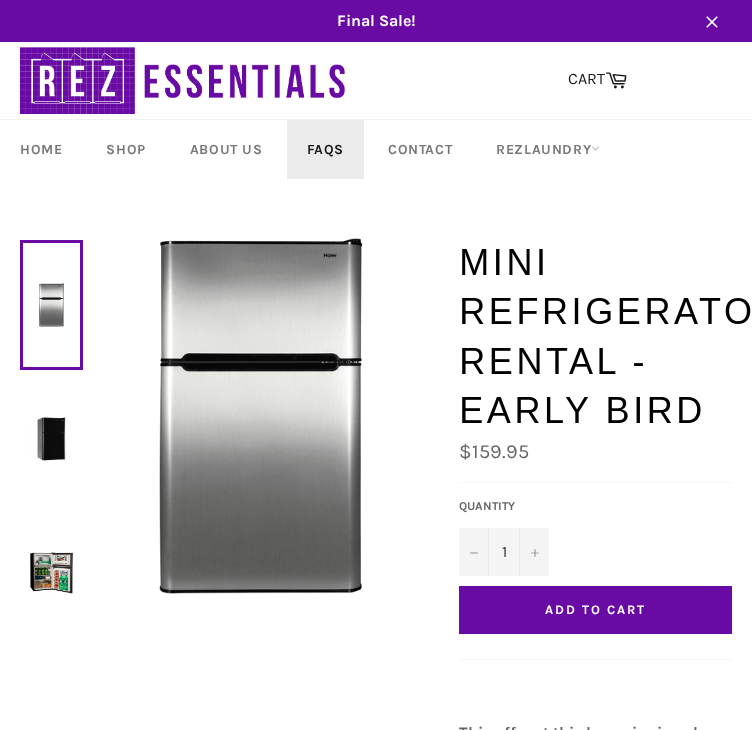 click on "FAQs" at bounding box center (325, 149) 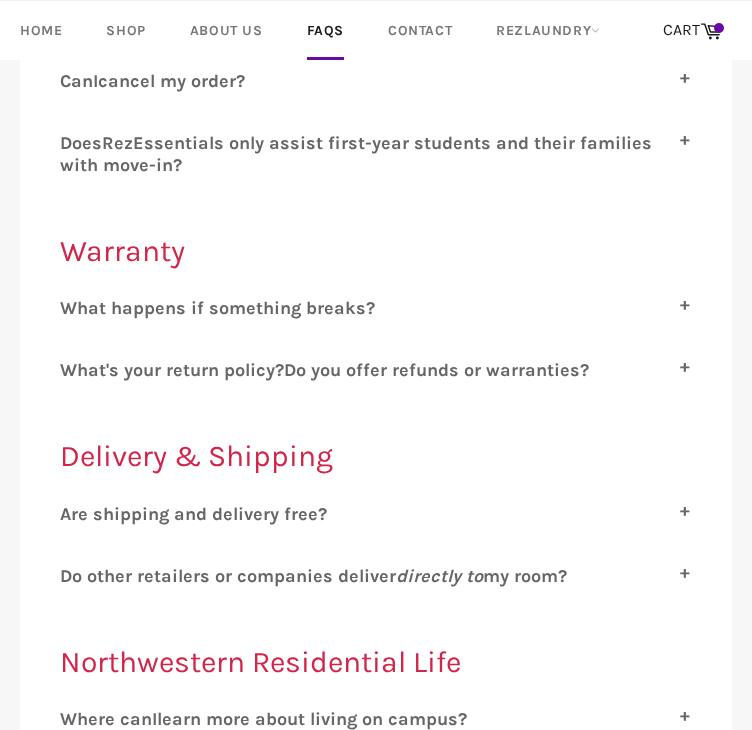 scroll, scrollTop: 576, scrollLeft: 0, axis: vertical 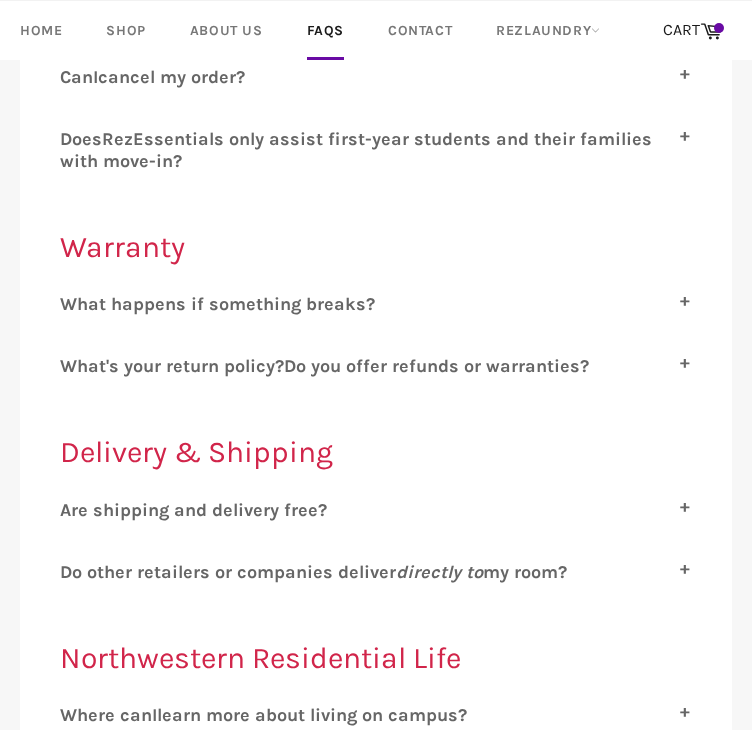 click on "W hat happens if something breaks?" at bounding box center [376, 304] 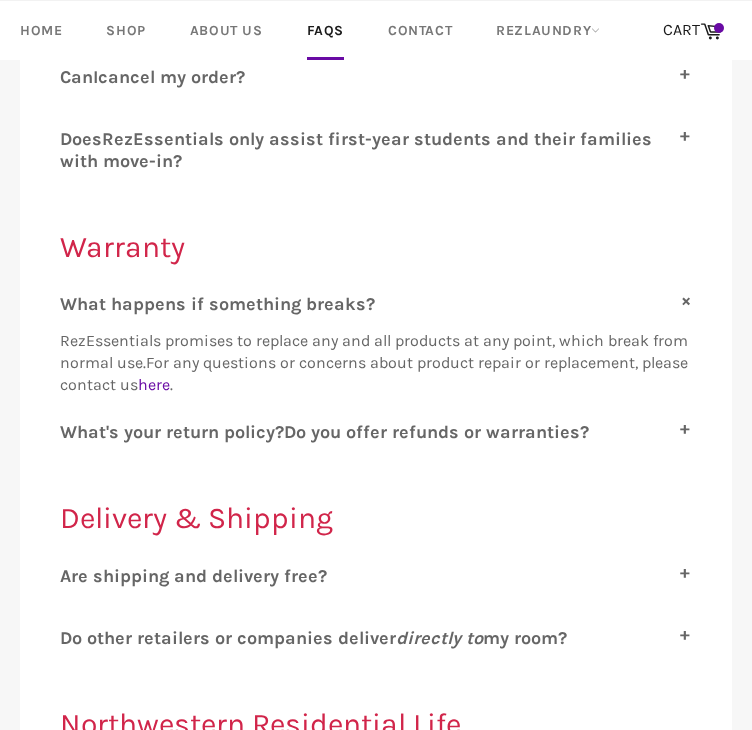click on "W hat happens if something breaks?" at bounding box center (376, 304) 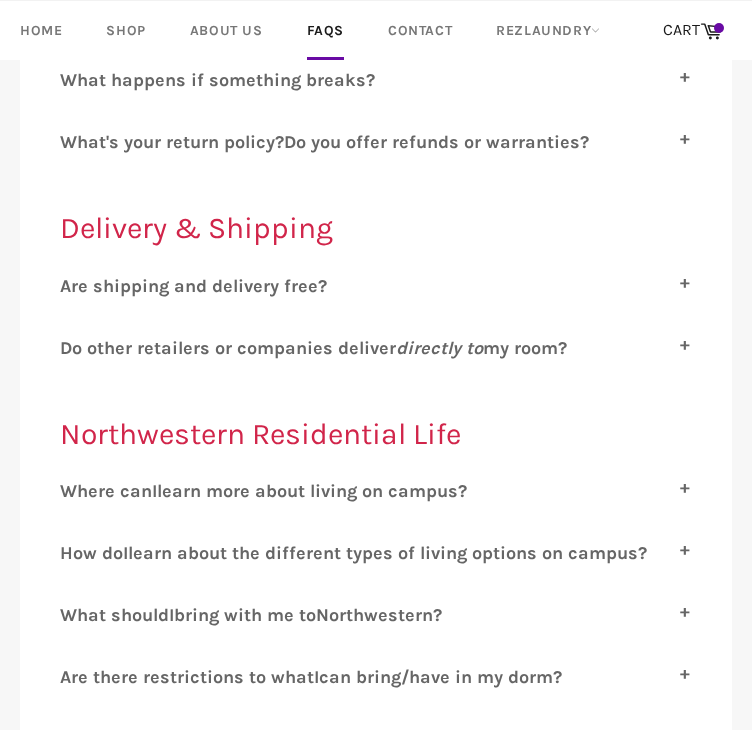 scroll, scrollTop: 810, scrollLeft: 0, axis: vertical 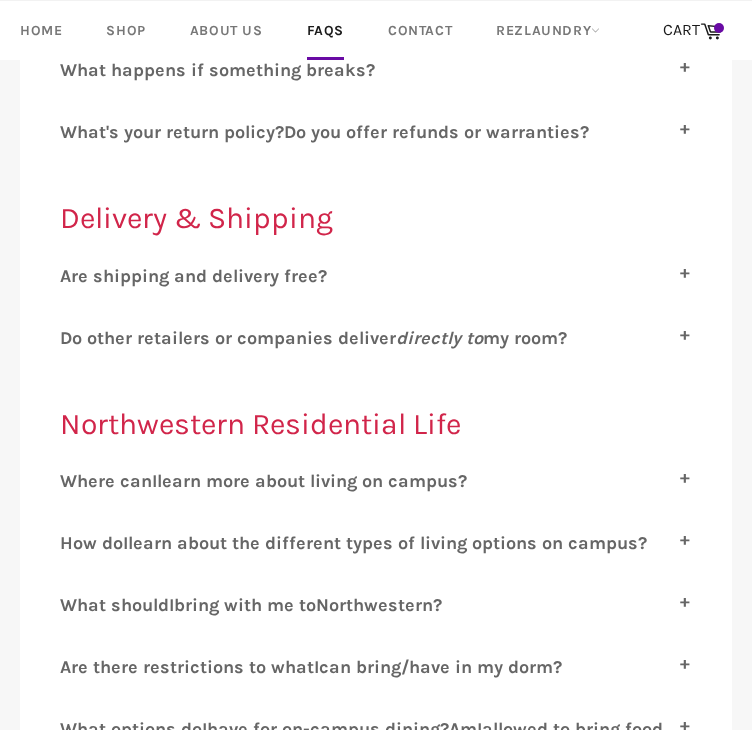 click on "A re shipping and delivery free?" at bounding box center [376, 276] 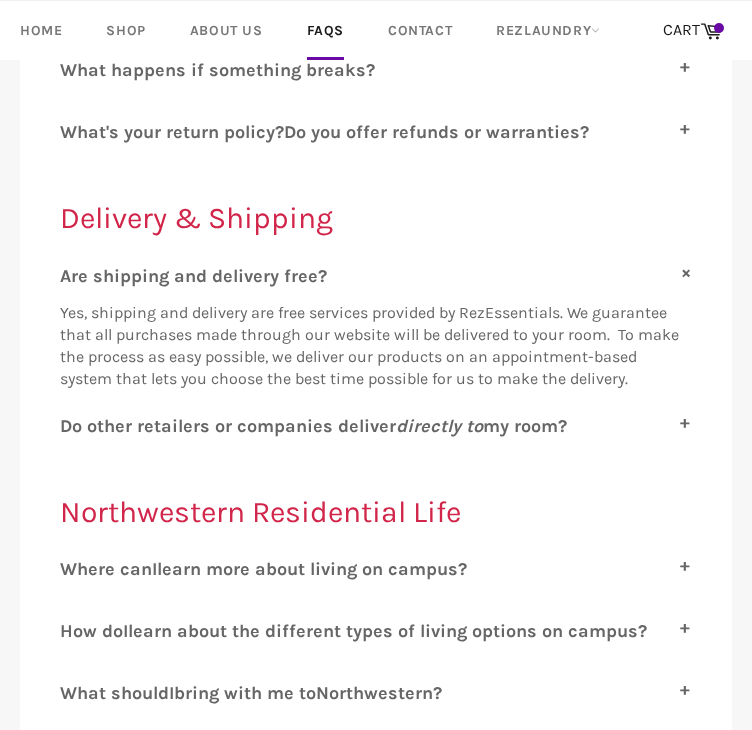 click on "A re shipping and delivery free?" at bounding box center [376, 276] 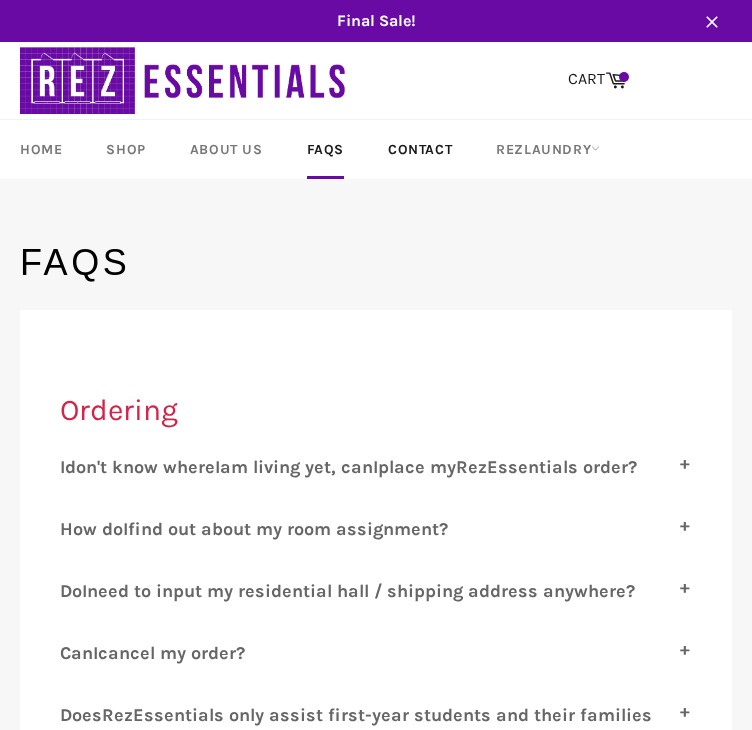 scroll, scrollTop: 0, scrollLeft: 0, axis: both 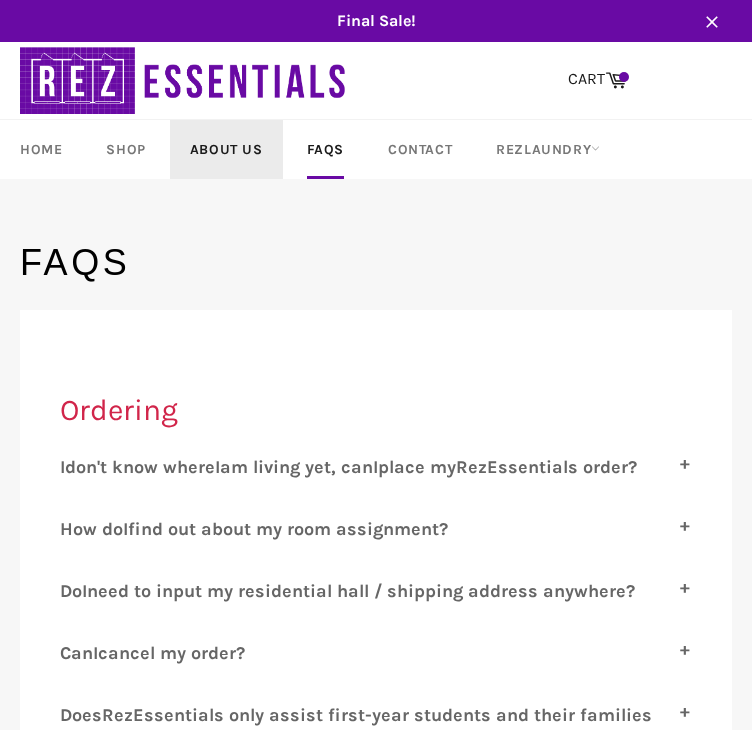 click on "About Us" at bounding box center [226, 149] 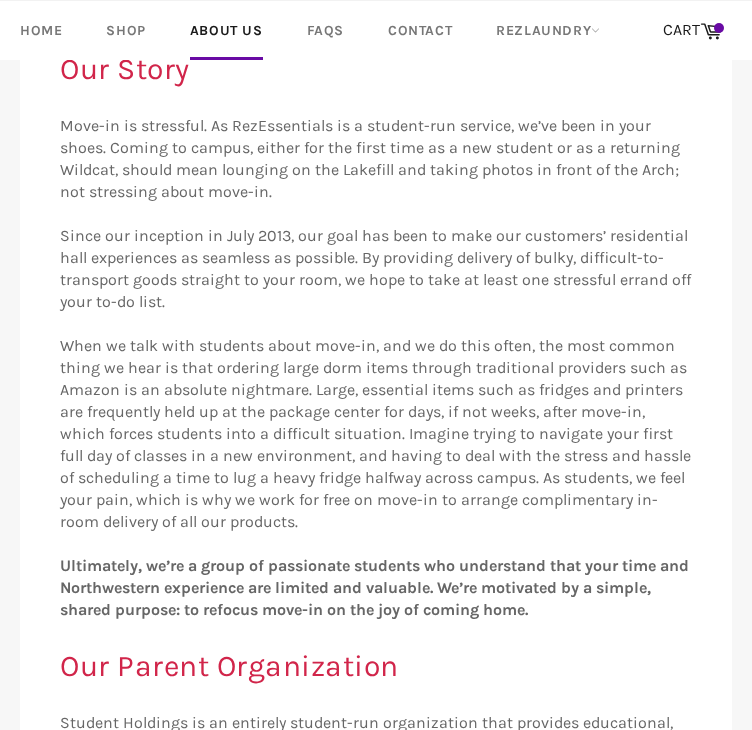 scroll, scrollTop: 304, scrollLeft: 0, axis: vertical 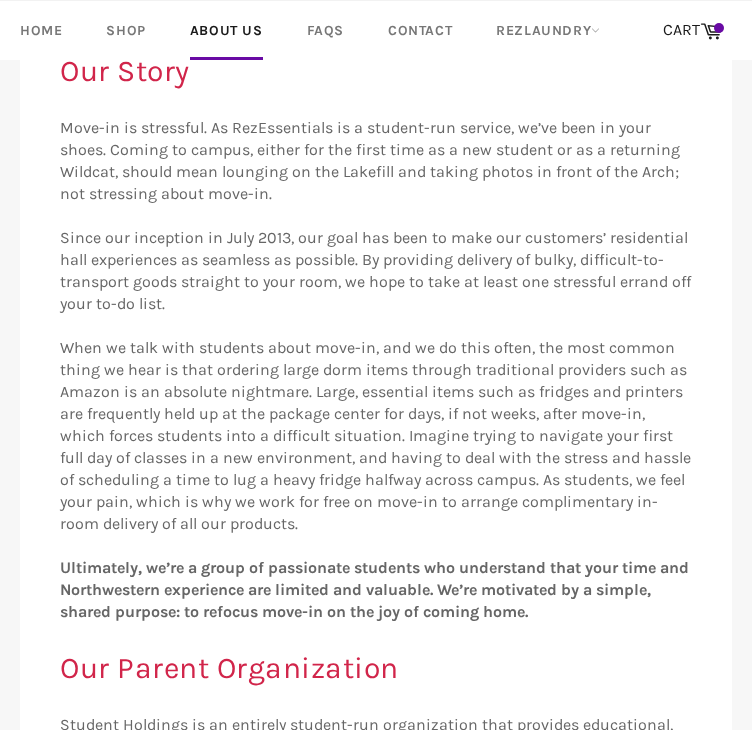 click on "Our Story" at bounding box center [376, 71] 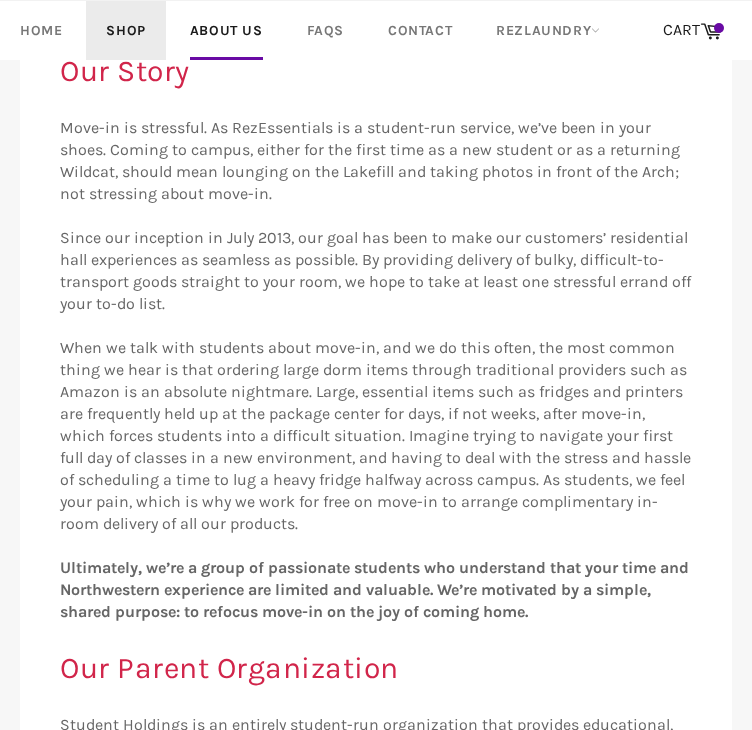 click on "Shop" at bounding box center [125, 30] 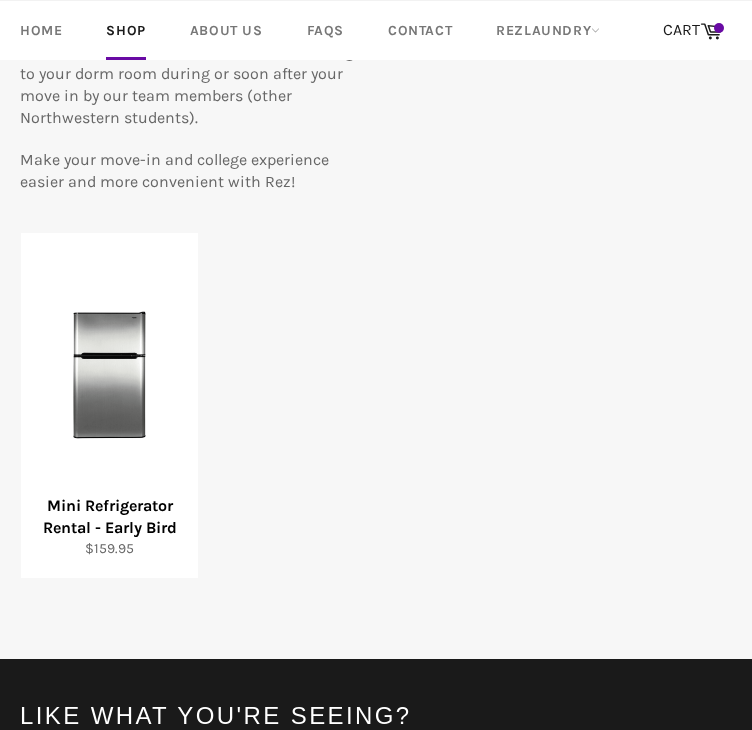 scroll, scrollTop: 366, scrollLeft: 0, axis: vertical 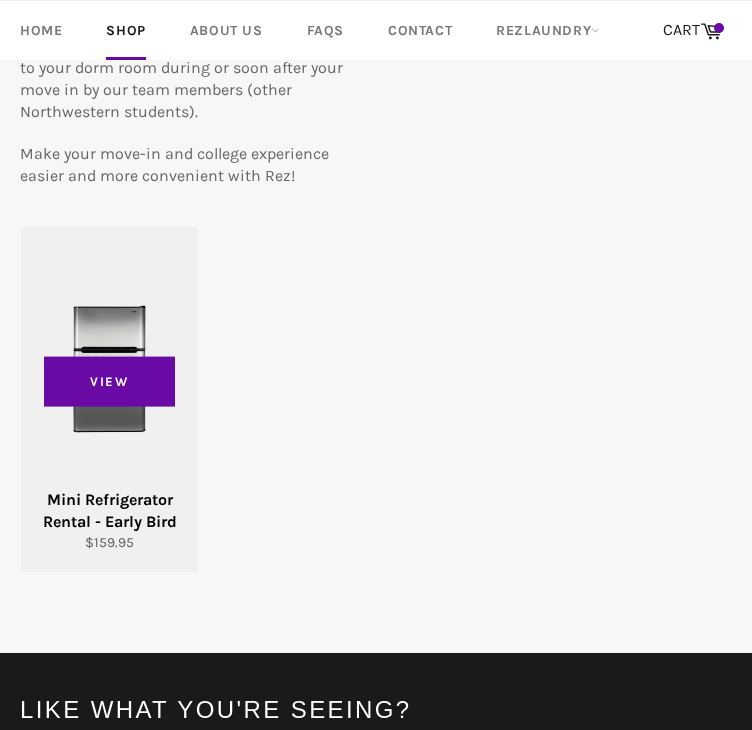click on "View" at bounding box center [109, 399] 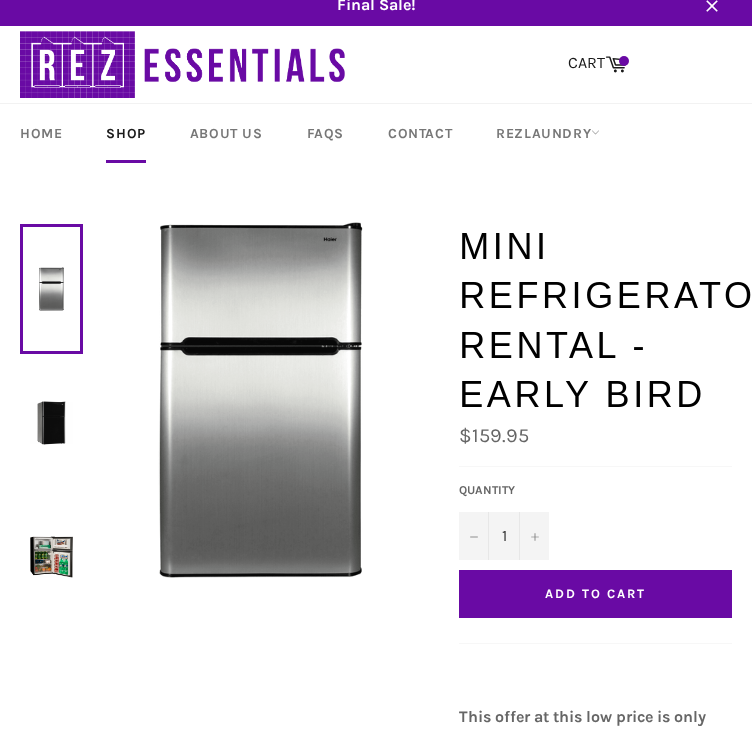 scroll, scrollTop: 0, scrollLeft: 0, axis: both 